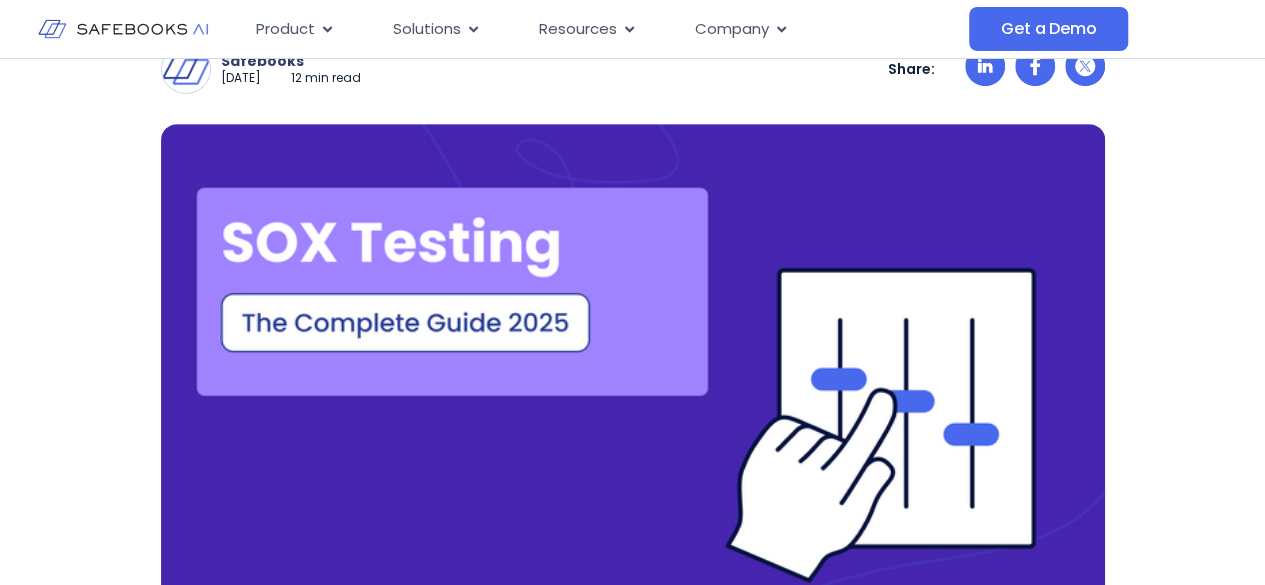 scroll, scrollTop: 500, scrollLeft: 0, axis: vertical 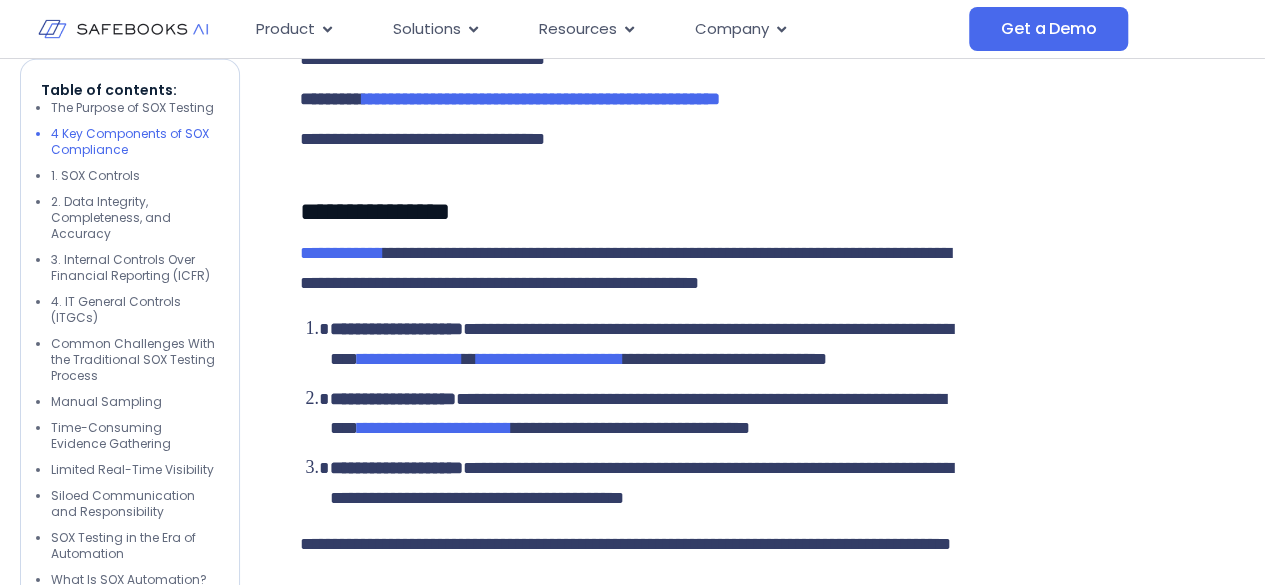 click at bounding box center (1135, 4498) 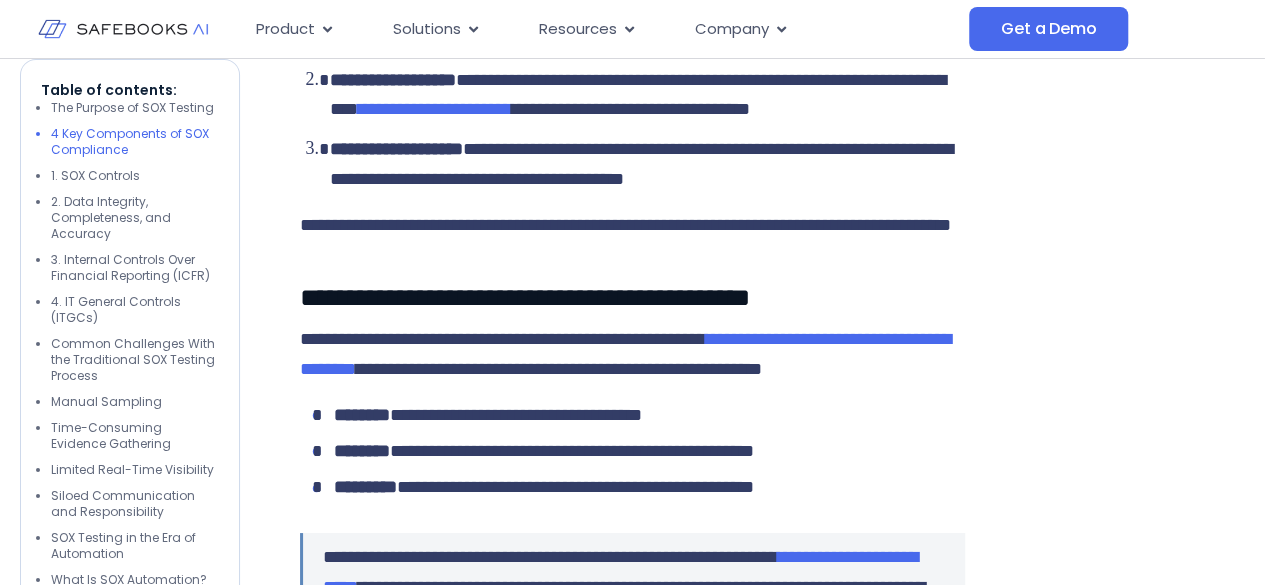 scroll, scrollTop: 3560, scrollLeft: 0, axis: vertical 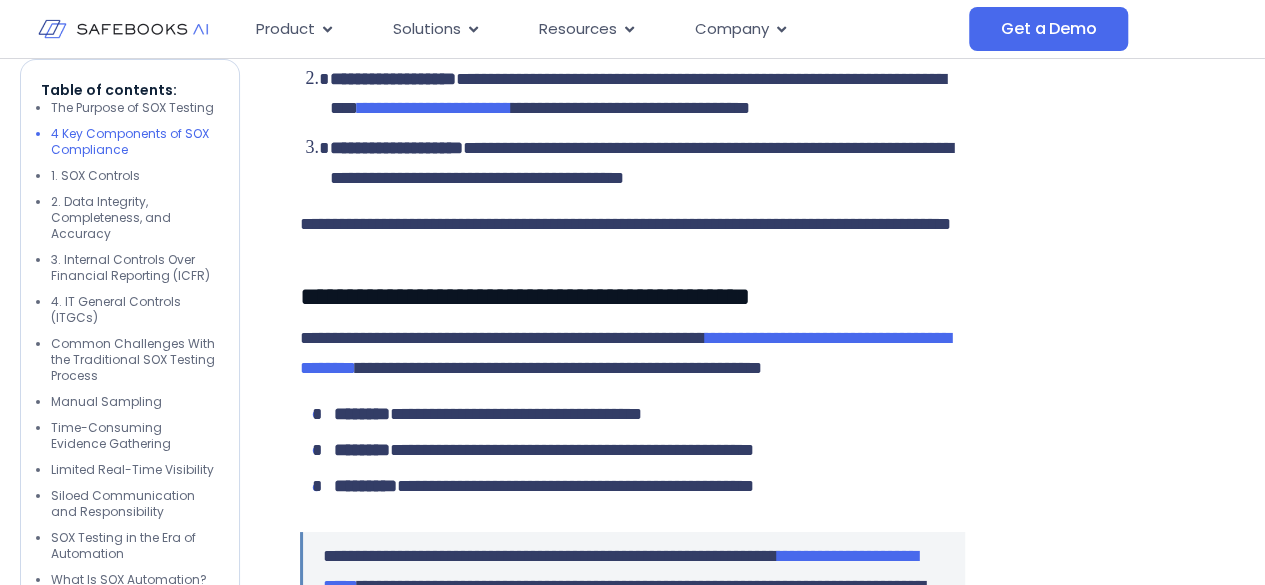 click at bounding box center [1135, 4178] 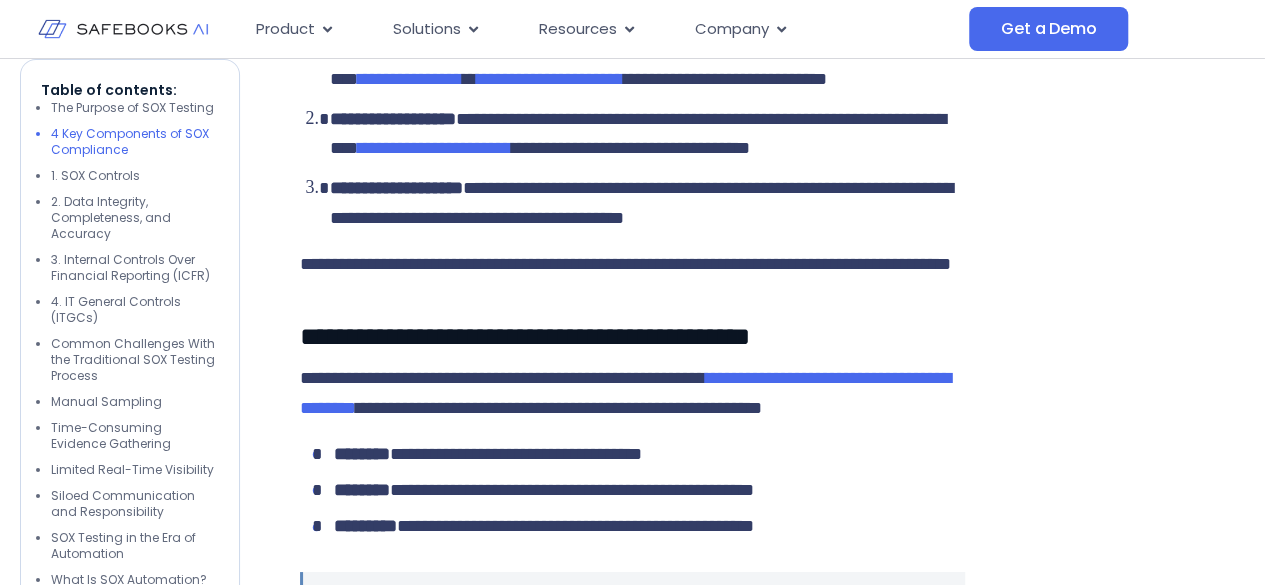 scroll, scrollTop: 3480, scrollLeft: 0, axis: vertical 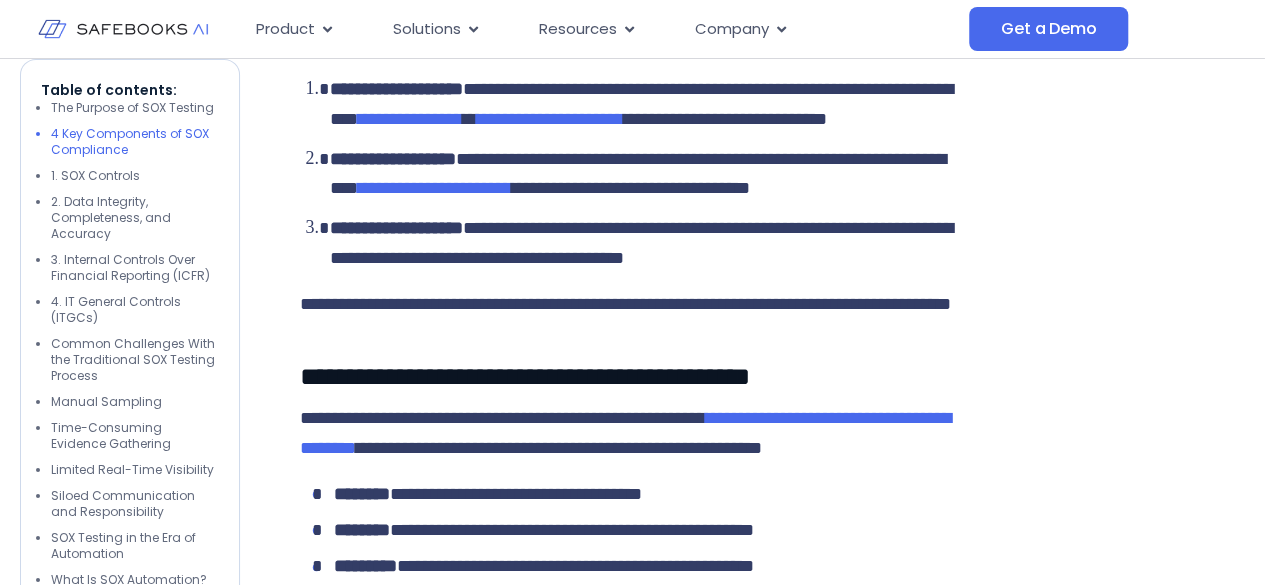 click at bounding box center [1135, 4258] 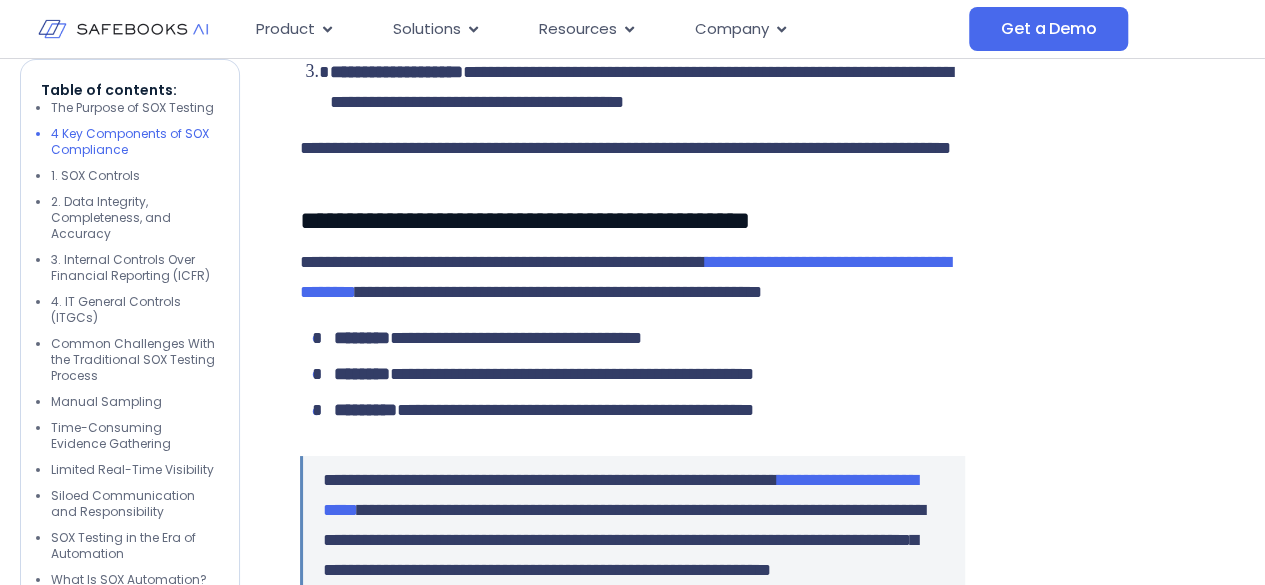scroll, scrollTop: 3640, scrollLeft: 0, axis: vertical 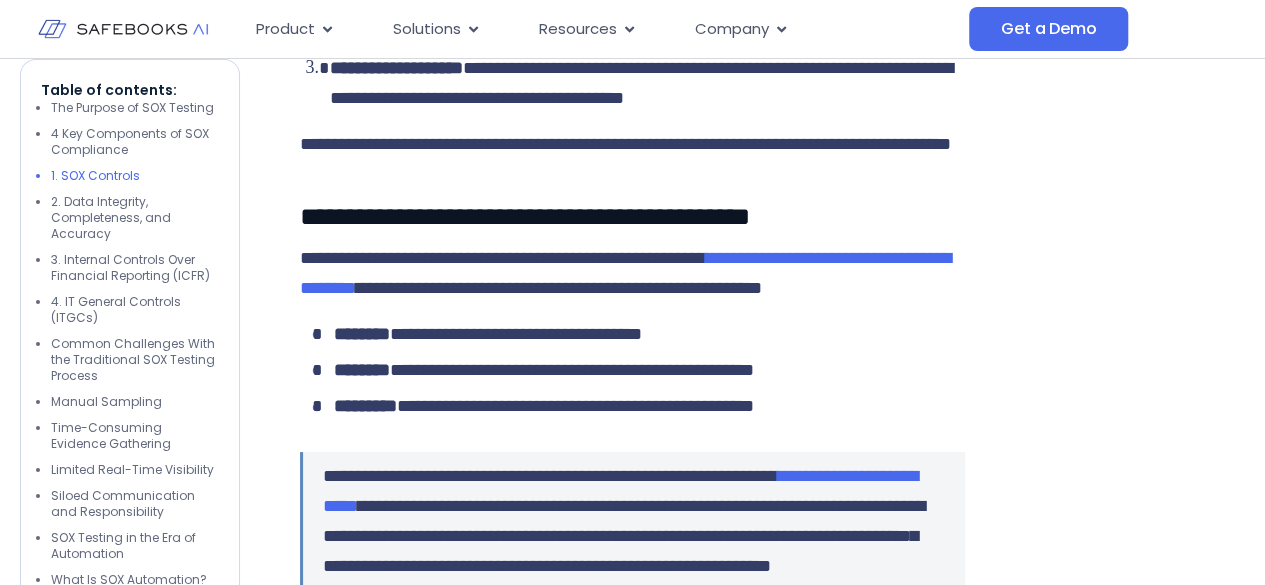 click at bounding box center (1135, 4098) 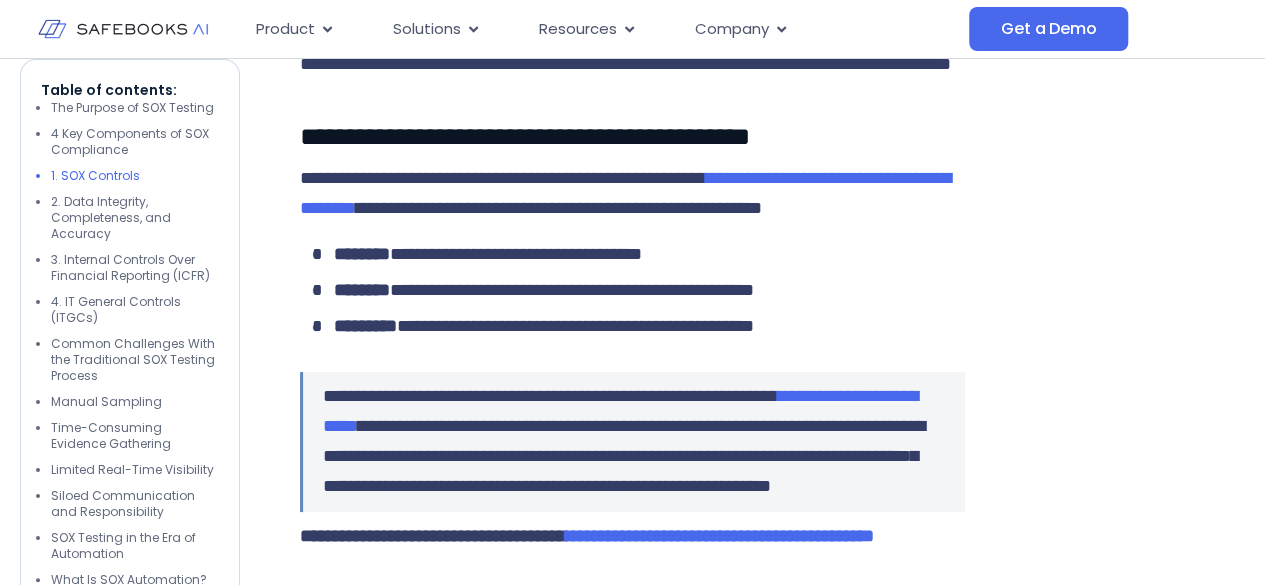 scroll, scrollTop: 3760, scrollLeft: 0, axis: vertical 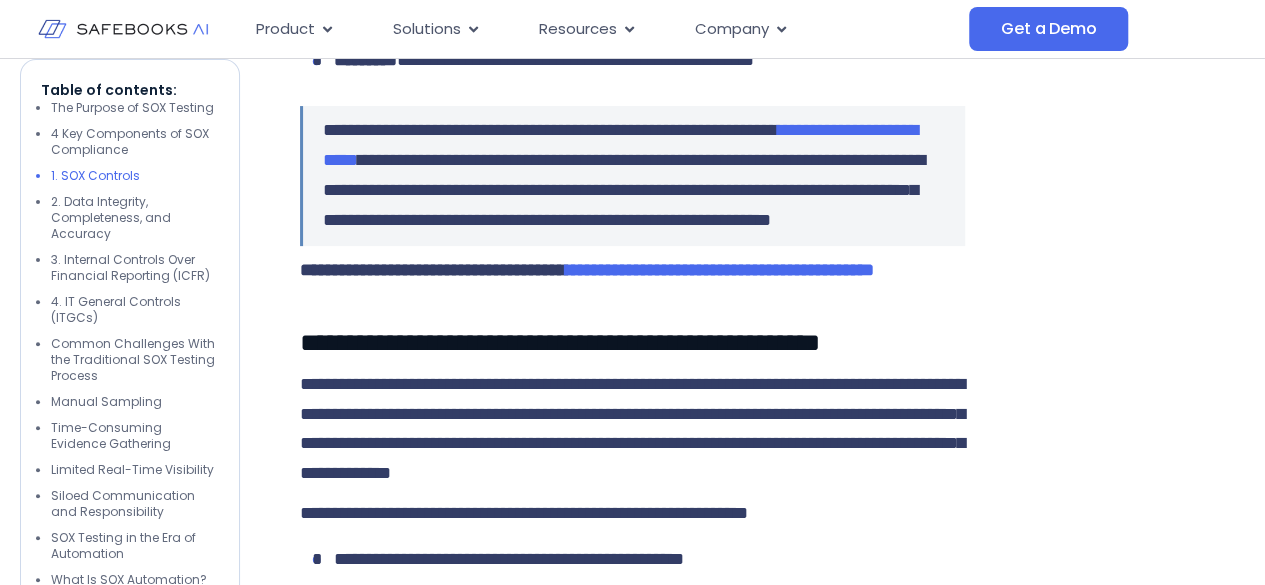 click at bounding box center (1135, 3752) 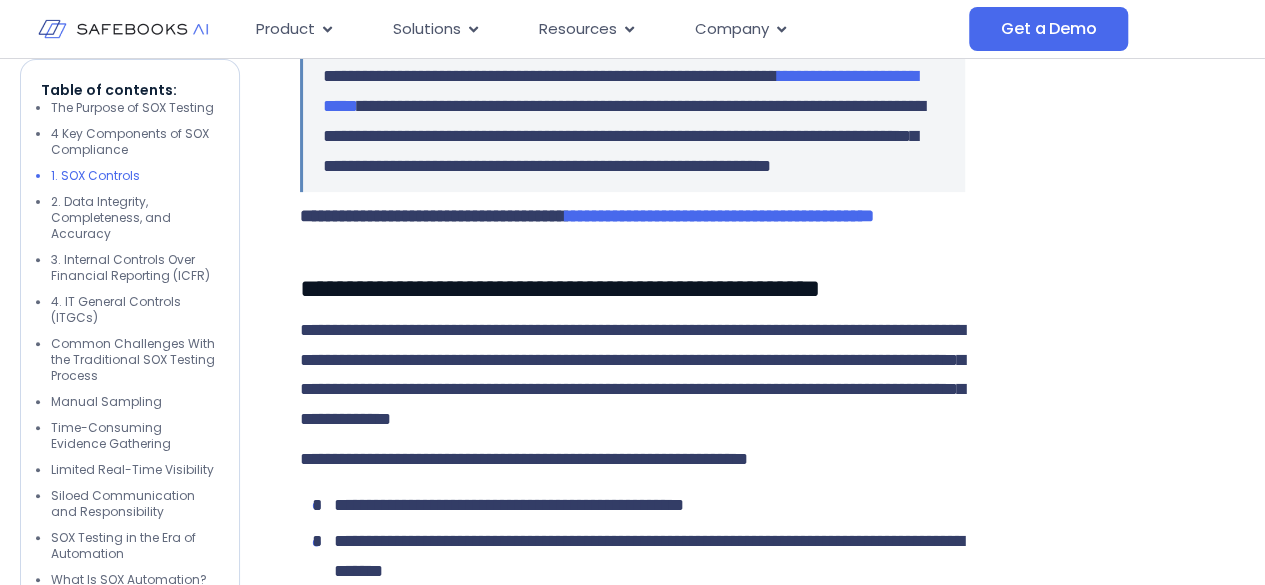 scroll, scrollTop: 4080, scrollLeft: 0, axis: vertical 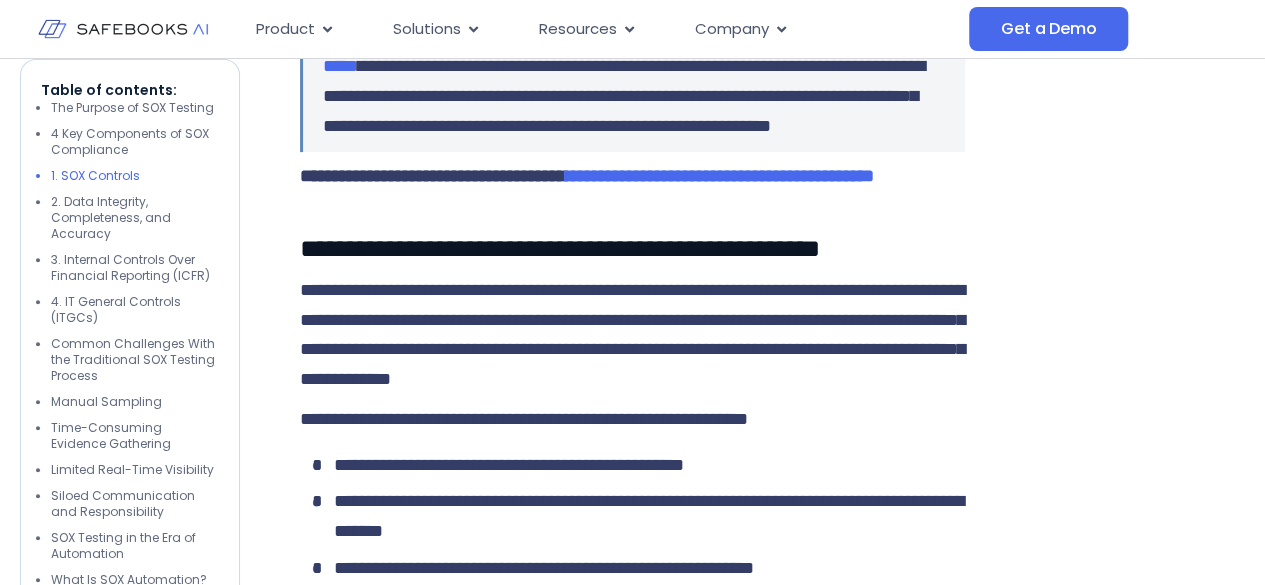 click at bounding box center [1135, 3658] 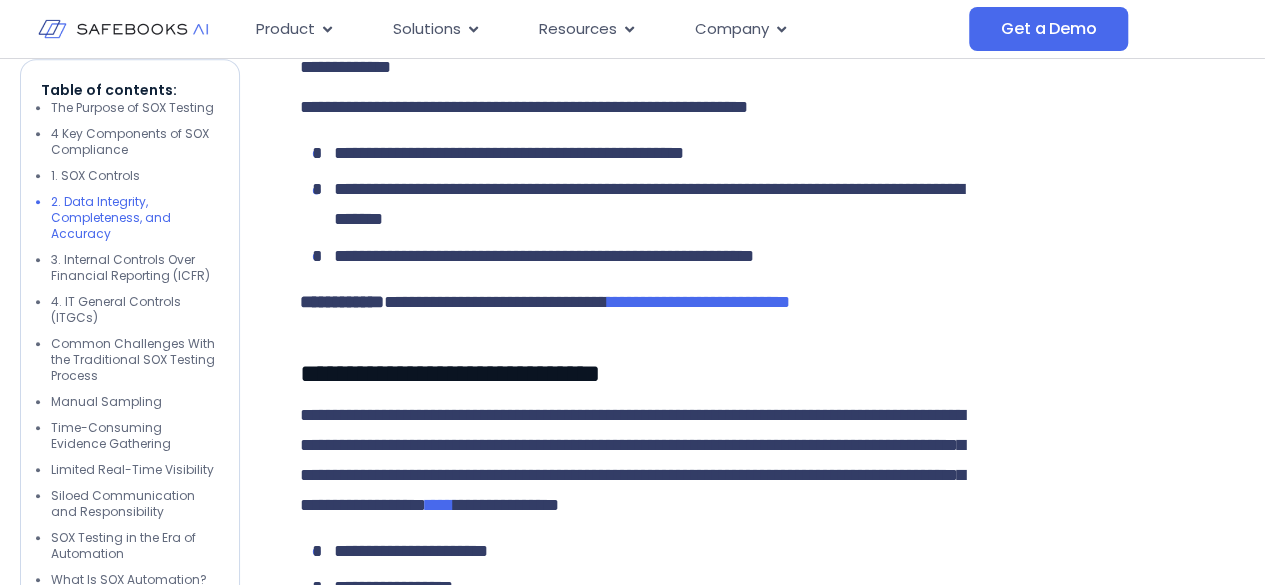 click on "**********" at bounding box center [632, -135] 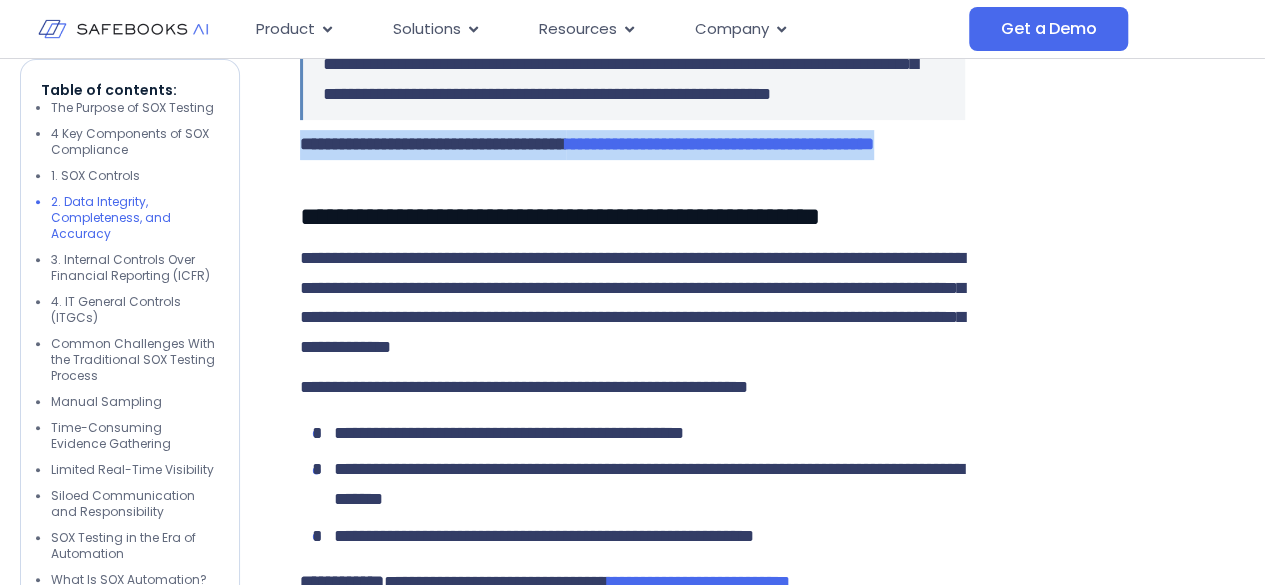 scroll, scrollTop: 4092, scrollLeft: 0, axis: vertical 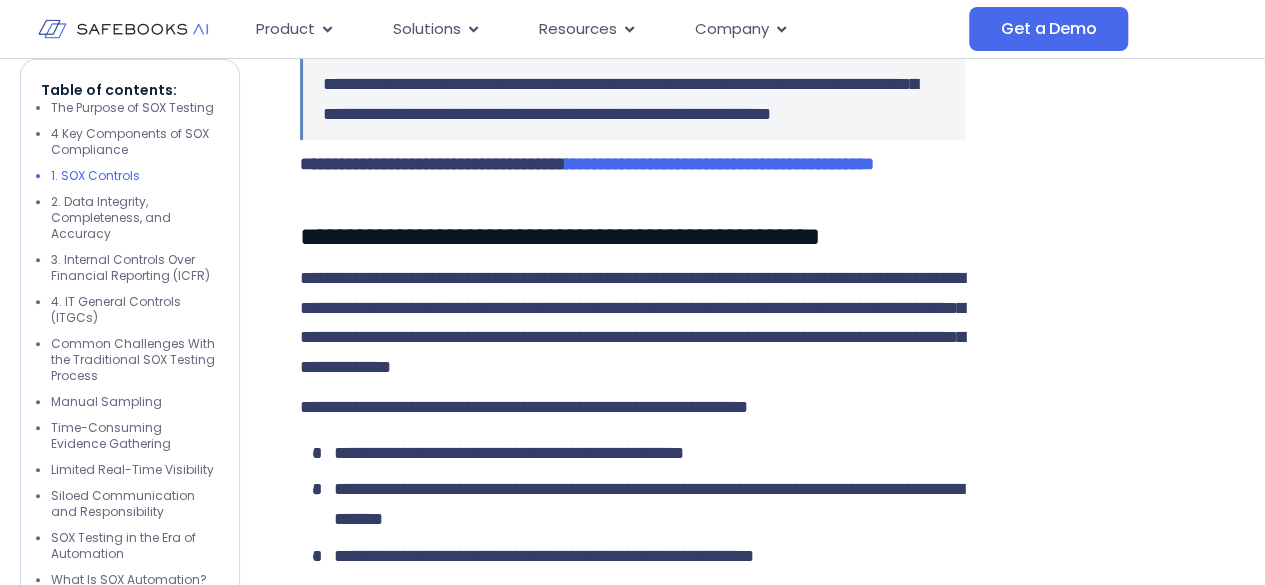 click on "**********" at bounding box center [637, -81] 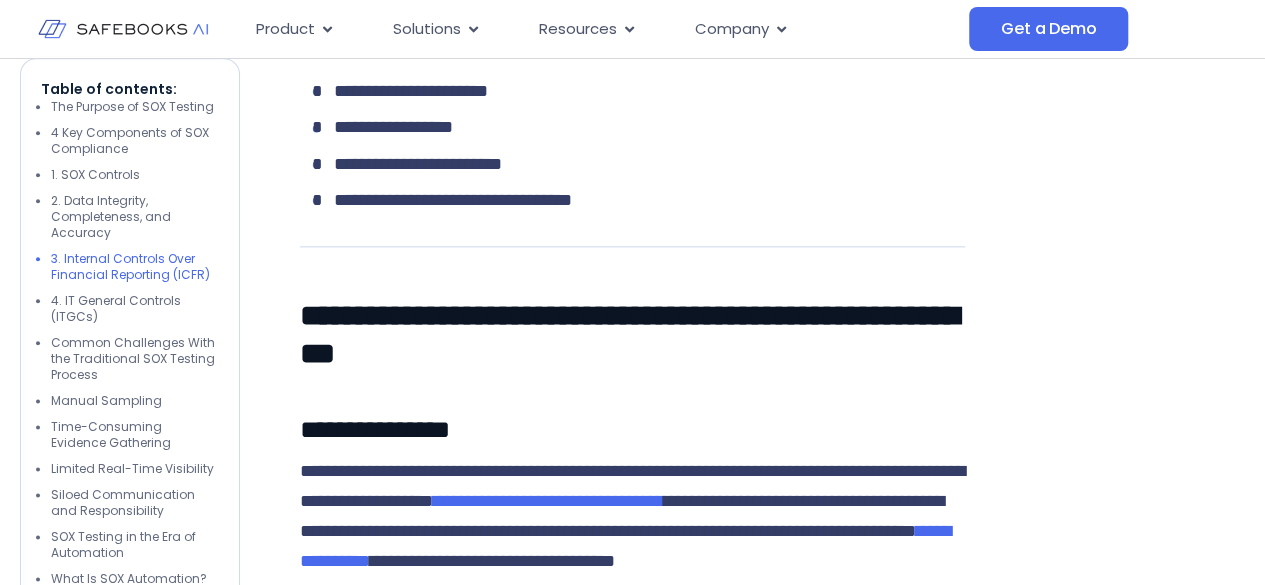 scroll, scrollTop: 4892, scrollLeft: 0, axis: vertical 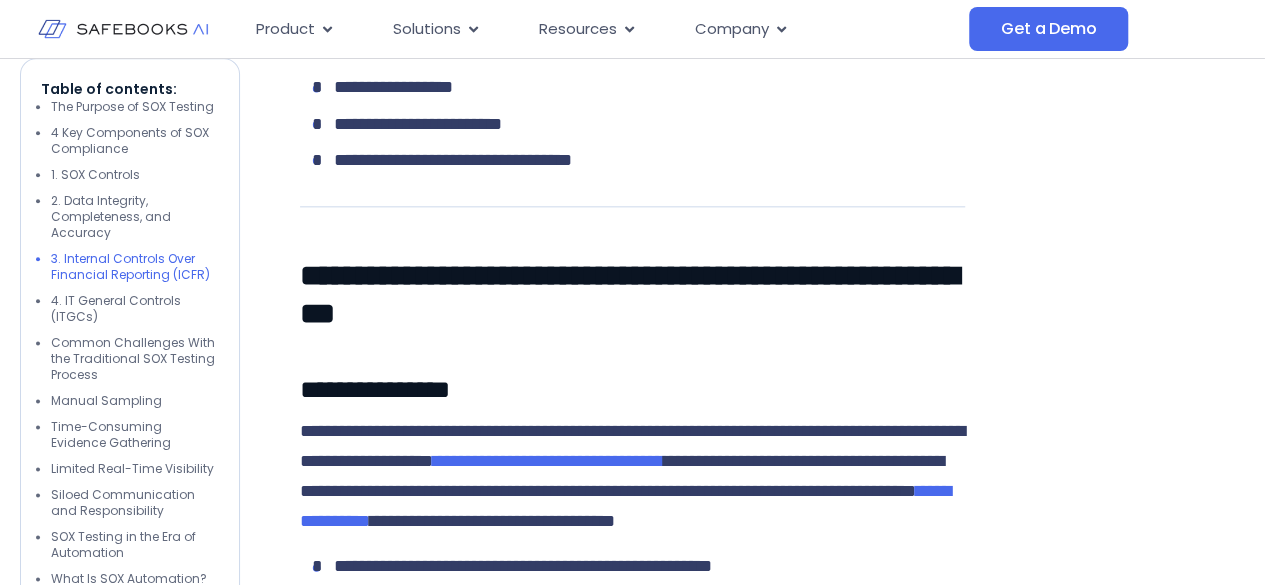 click on "**********" at bounding box center (699, -198) 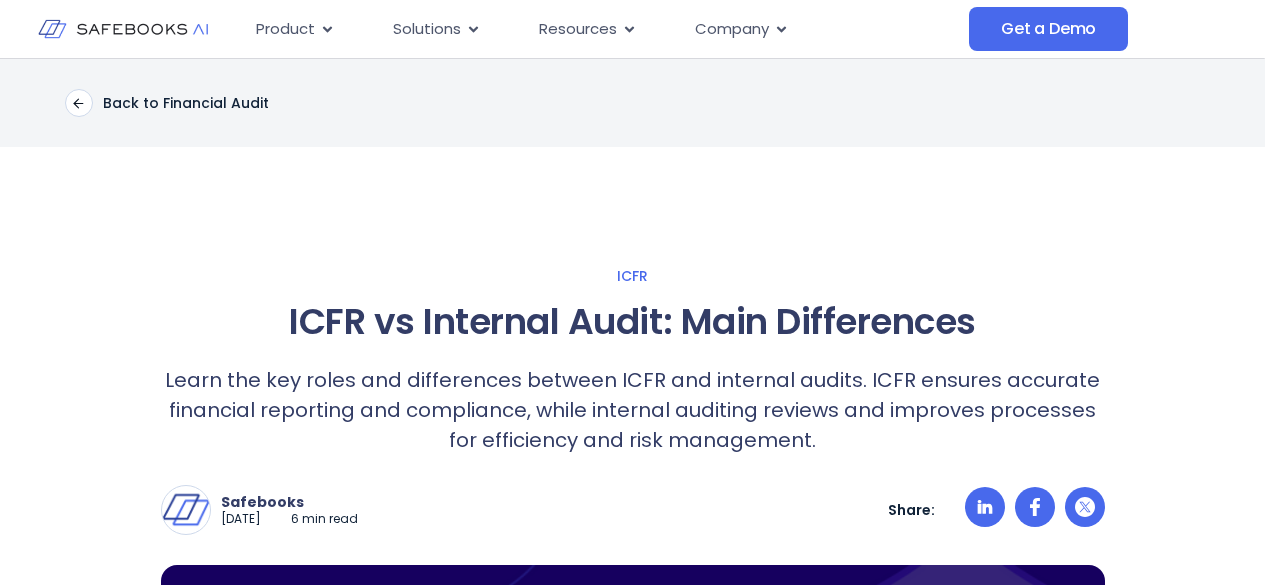 scroll, scrollTop: 0, scrollLeft: 0, axis: both 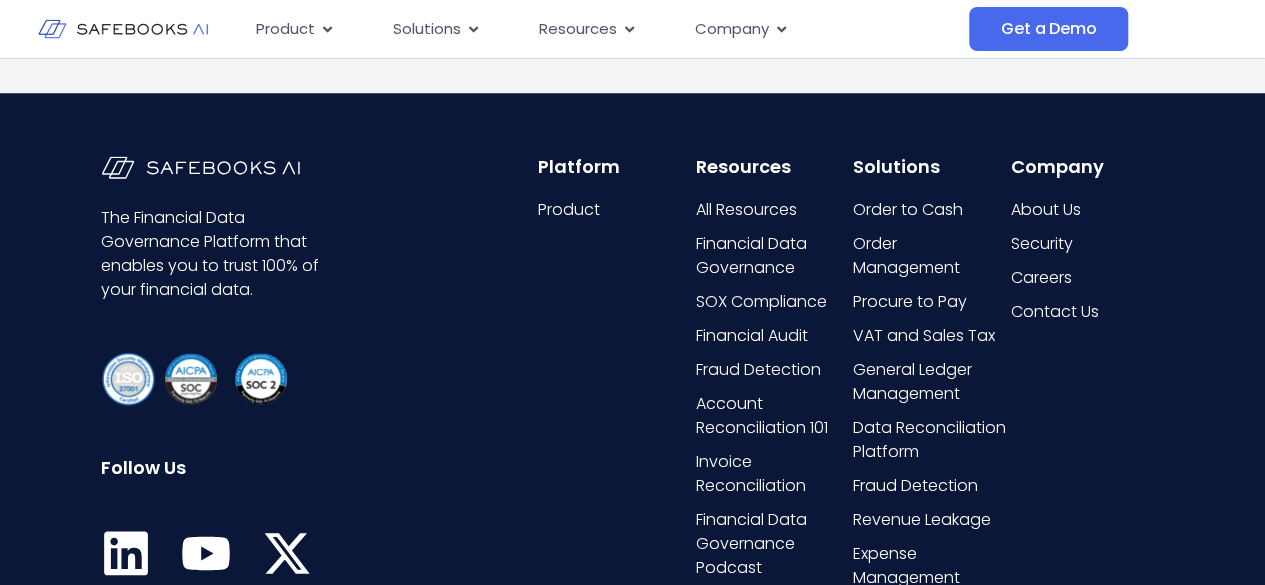 click on "Top 10 Expense Audit Red Flags and How to Prevent Them" at bounding box center [633, -1099] 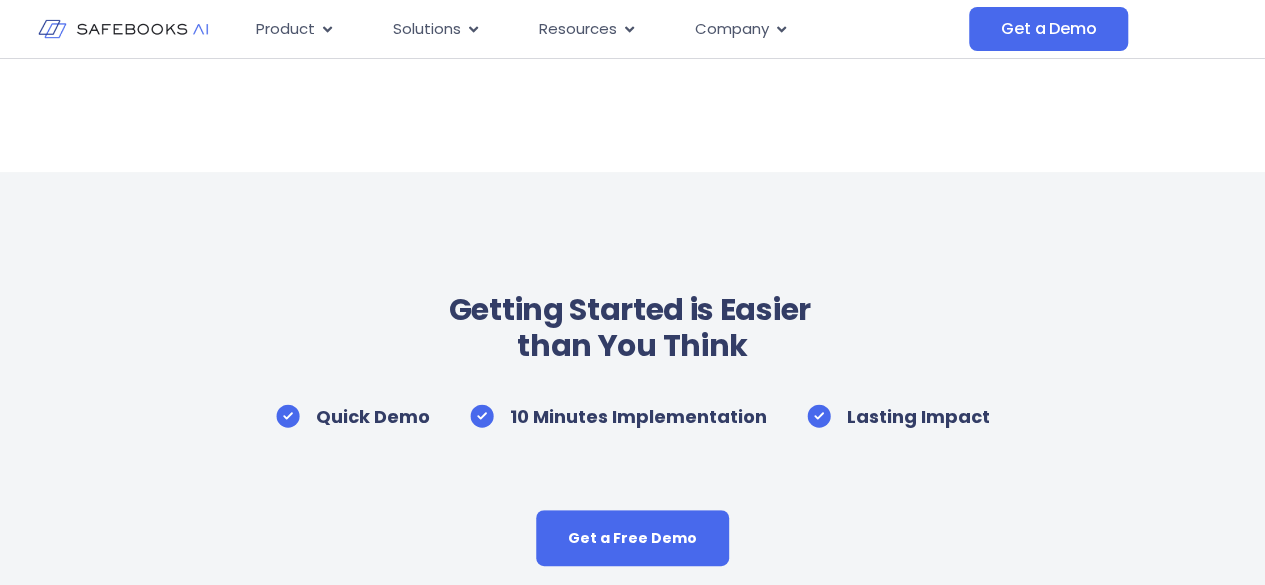 scroll, scrollTop: 11800, scrollLeft: 0, axis: vertical 